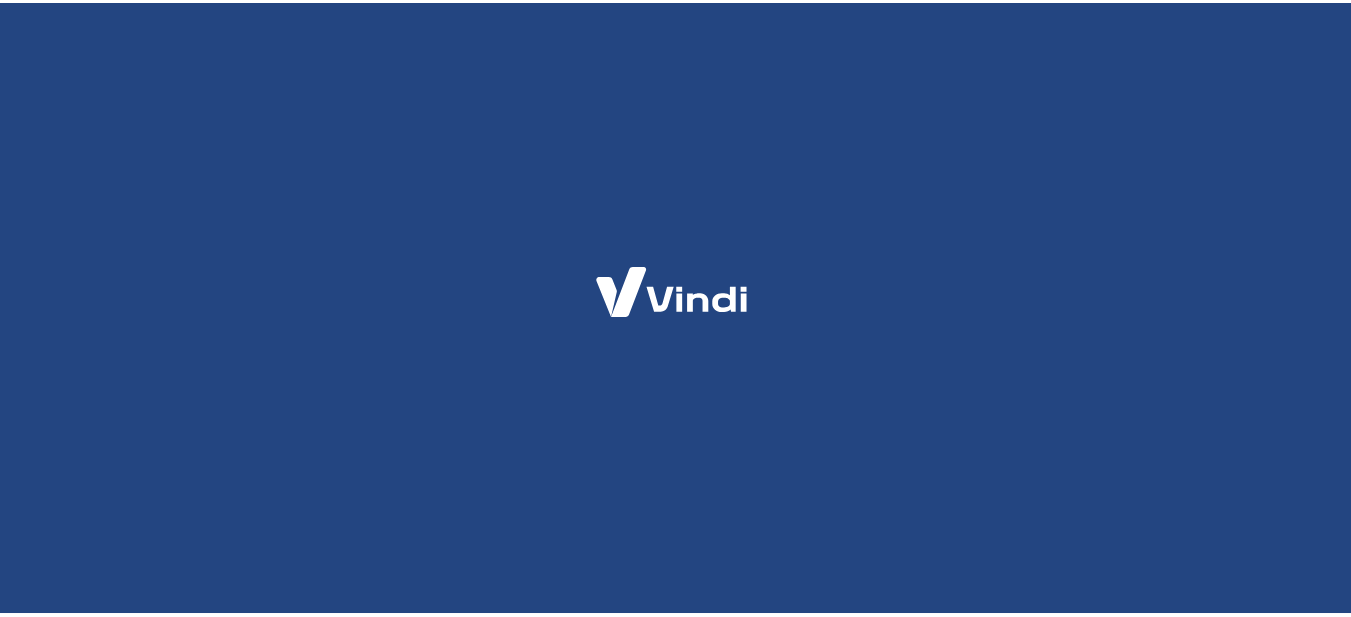 scroll, scrollTop: 0, scrollLeft: 0, axis: both 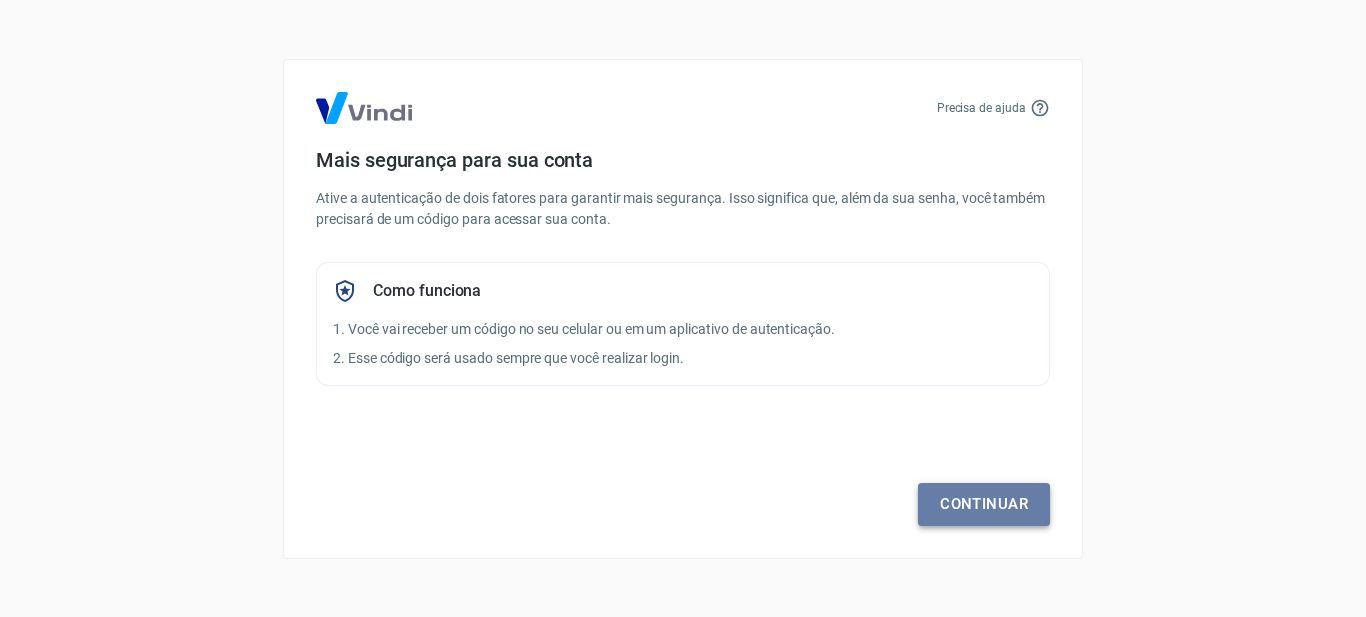 click on "Continuar" at bounding box center (984, 504) 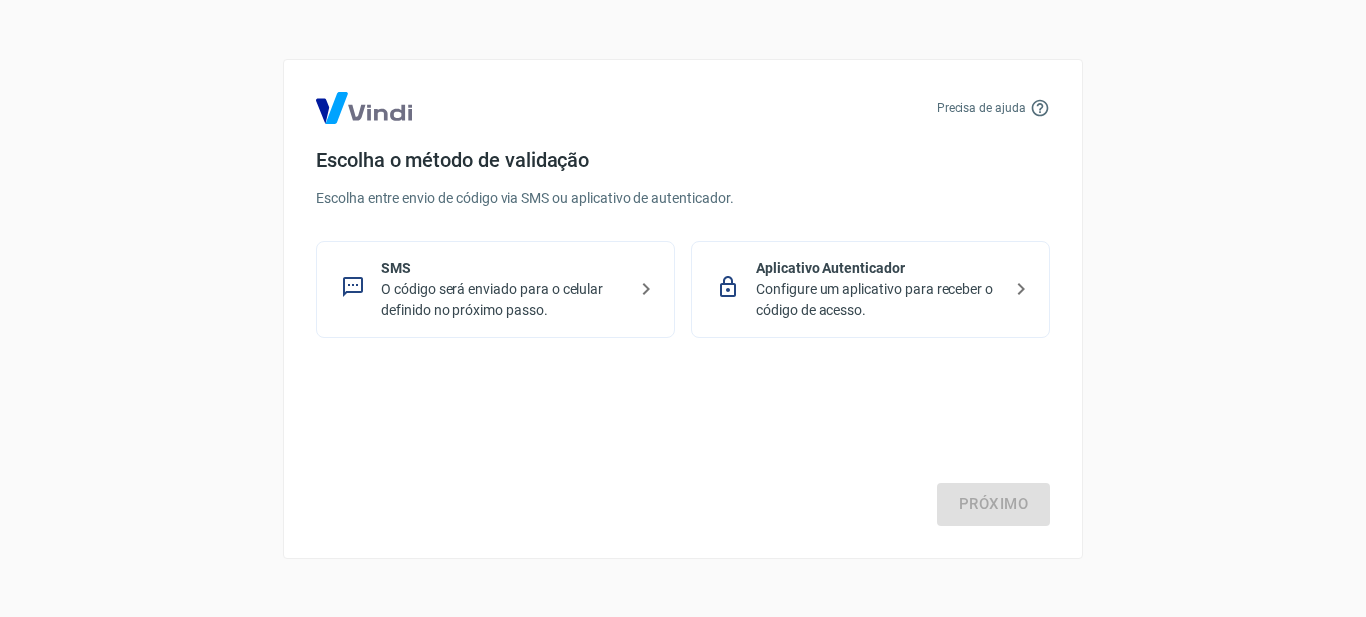 click on "O código será enviado para o celular definido no próximo passo." at bounding box center (503, 300) 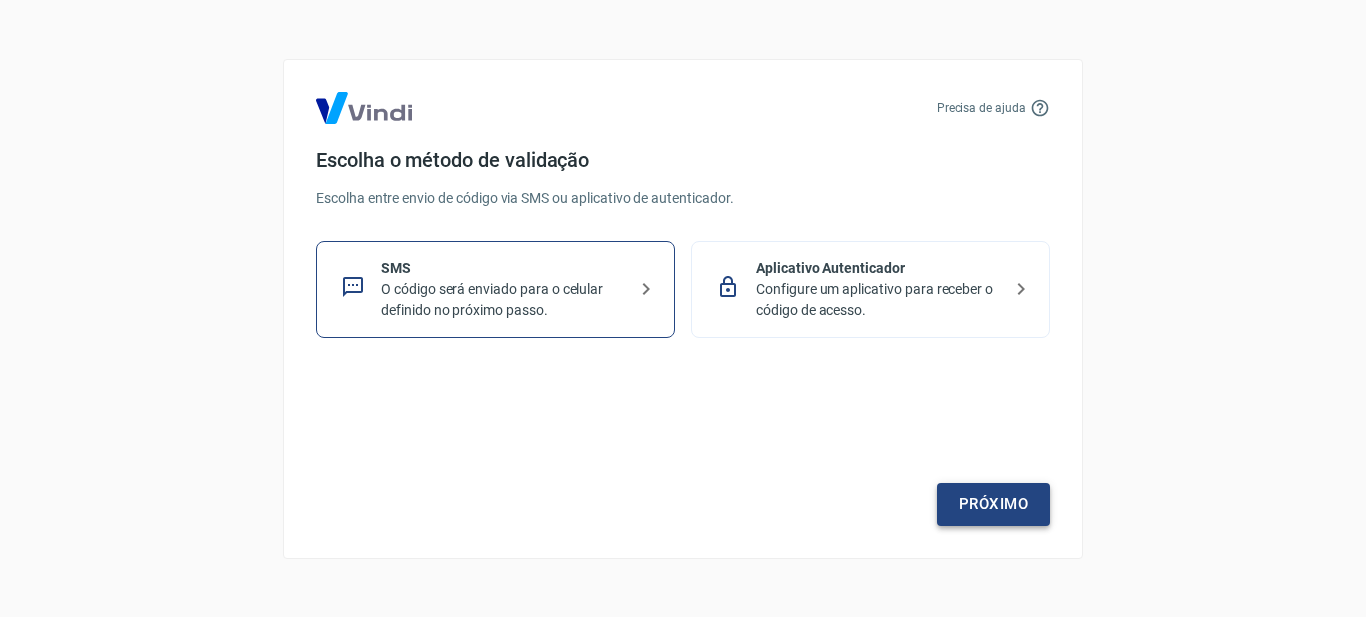 click on "Próximo" at bounding box center [993, 504] 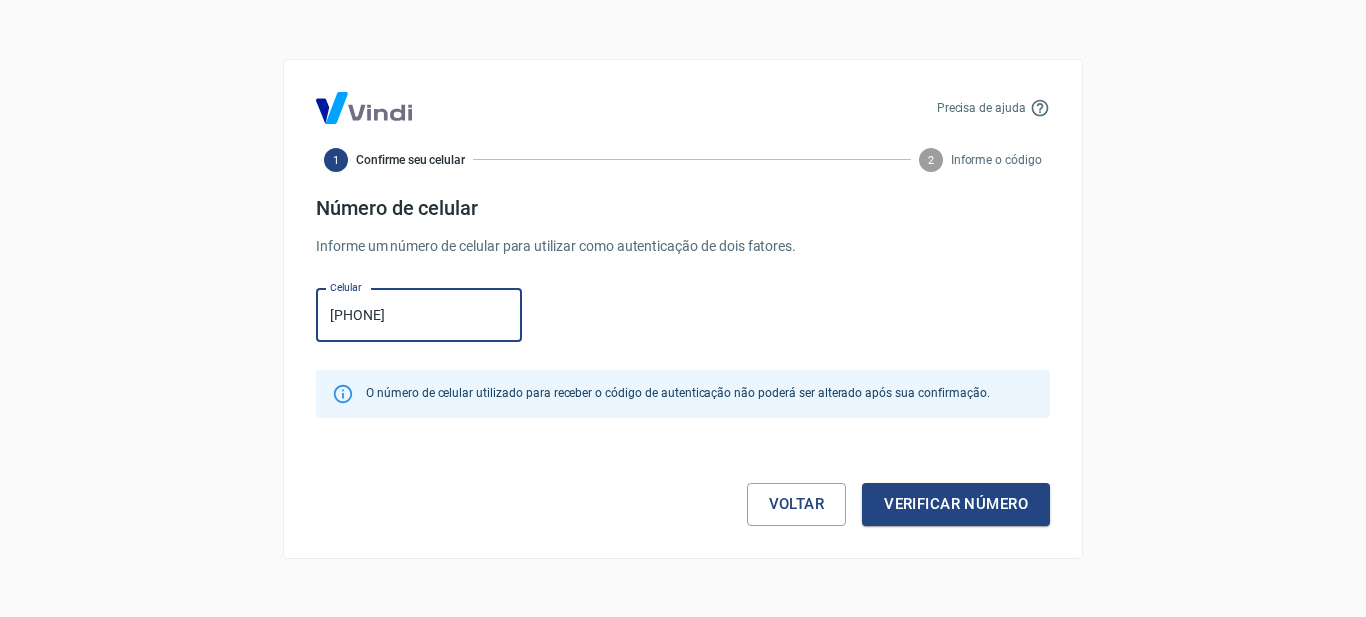 type on "[PHONE]" 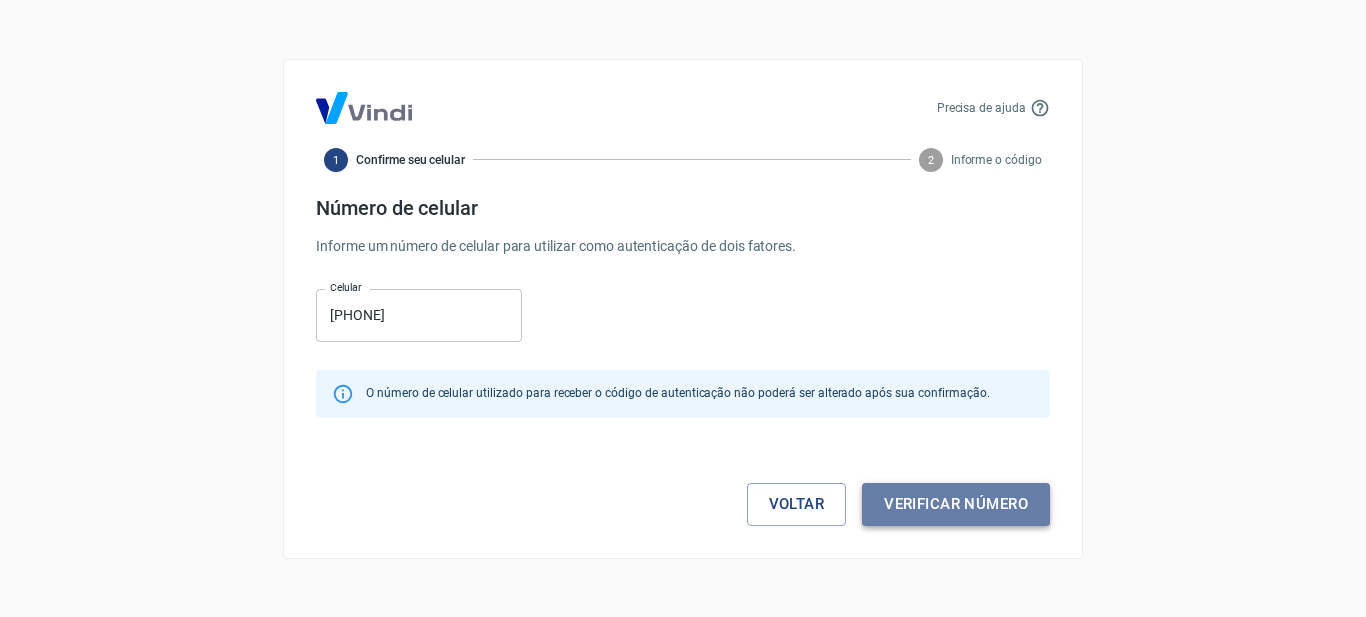 click on "Verificar número" at bounding box center [956, 504] 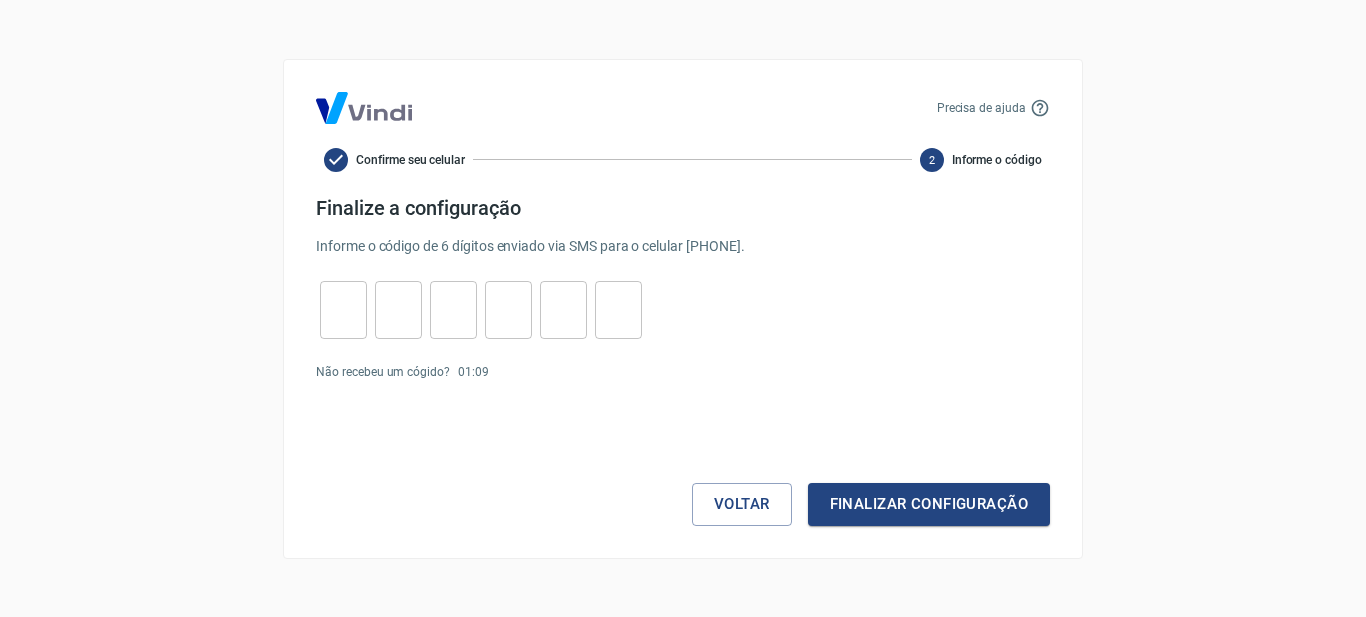 click at bounding box center [343, 309] 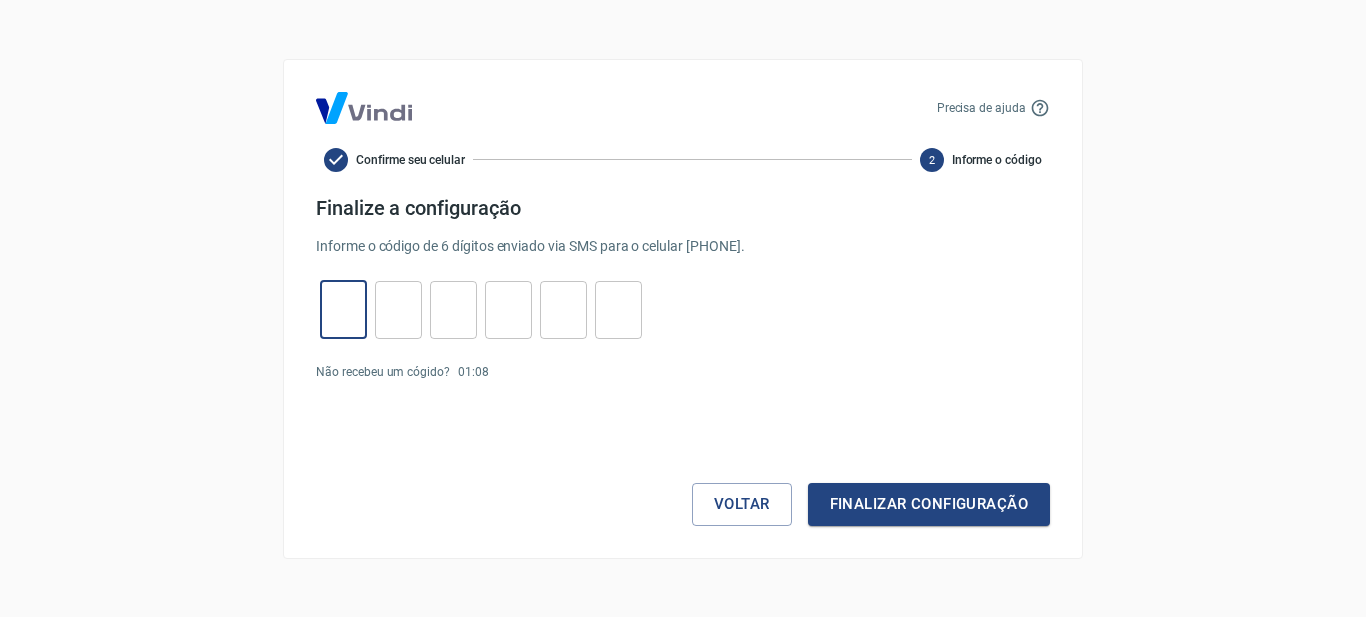 type on "1" 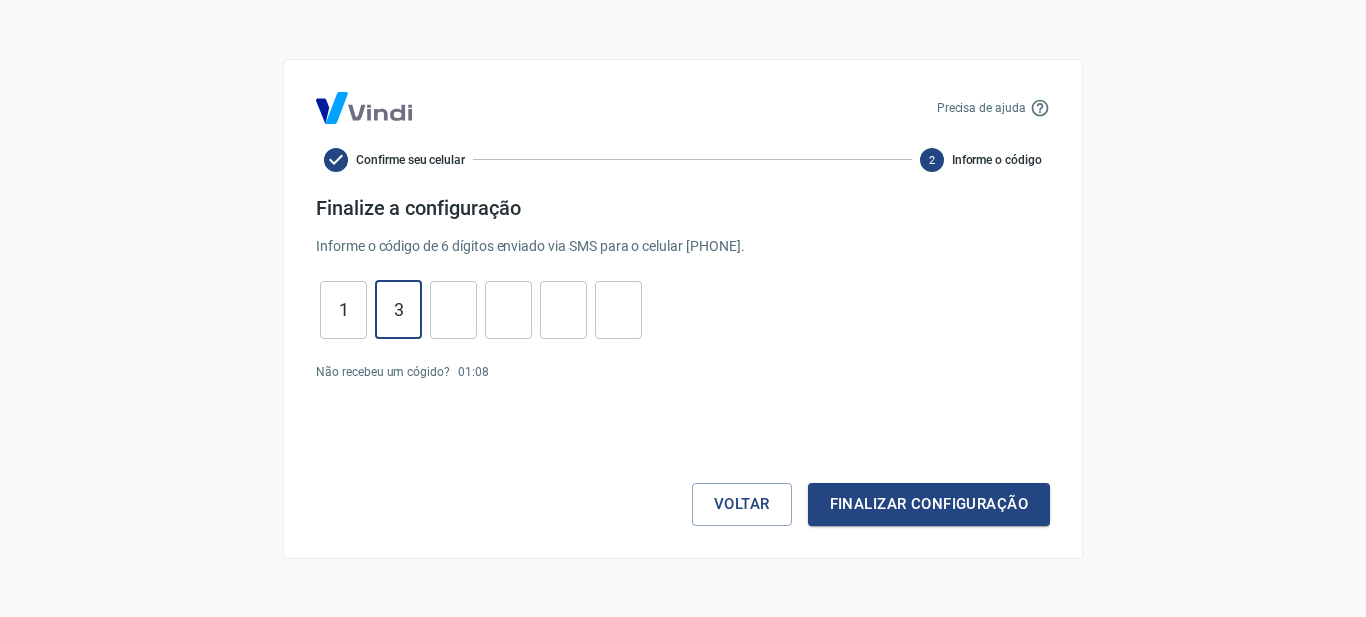 type on "3" 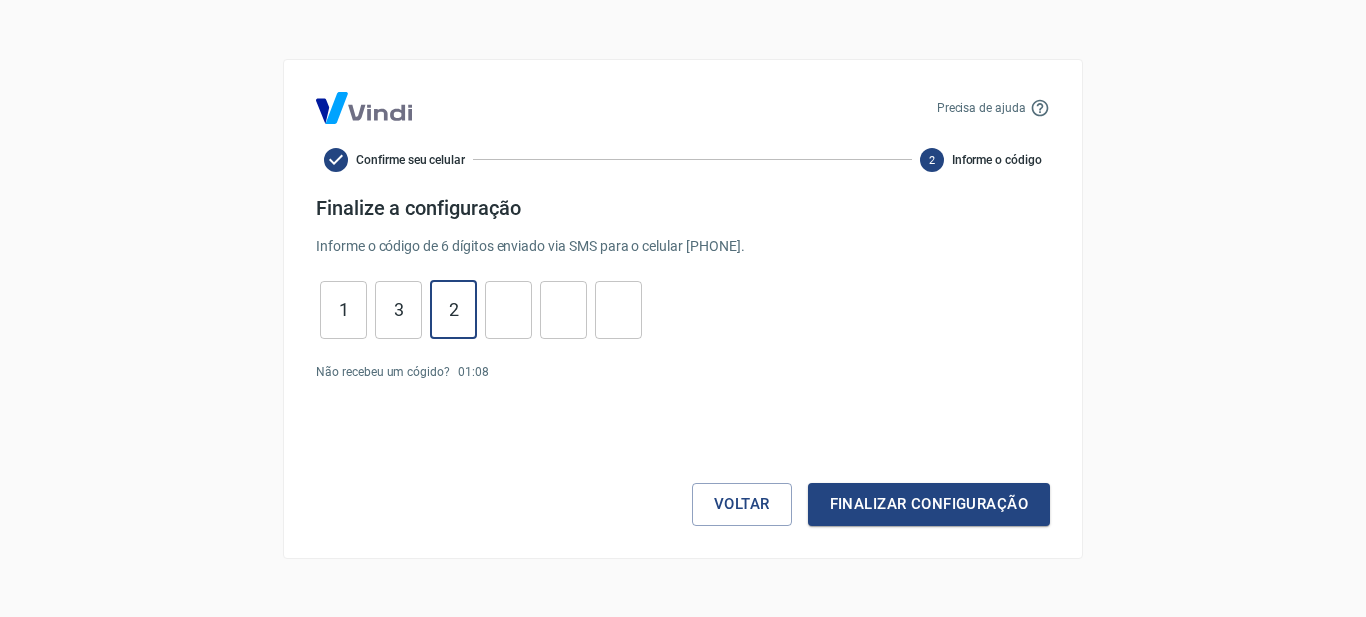type on "2" 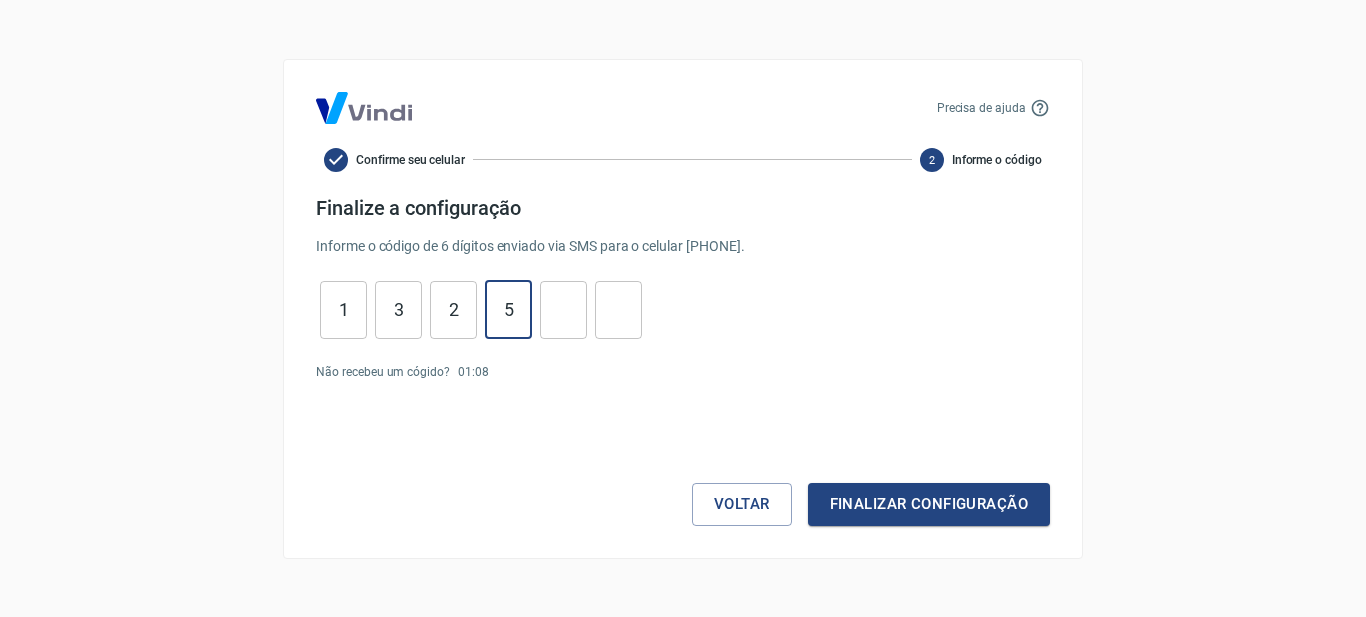 type on "5" 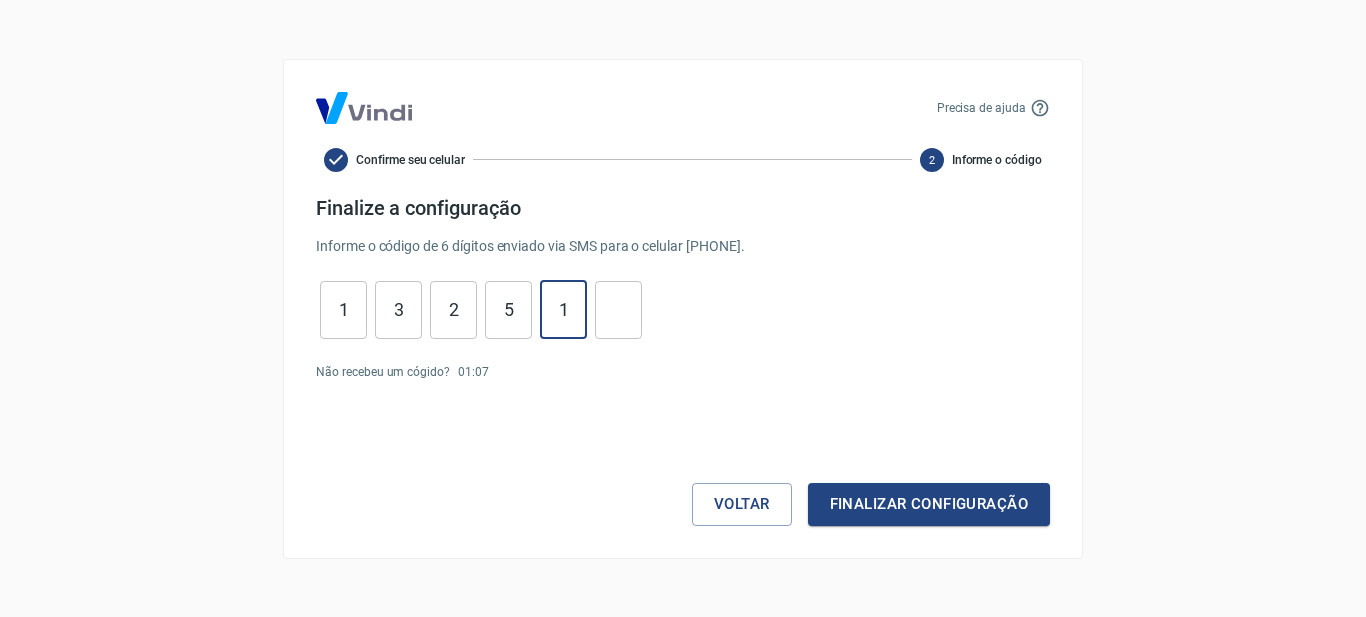 type on "1" 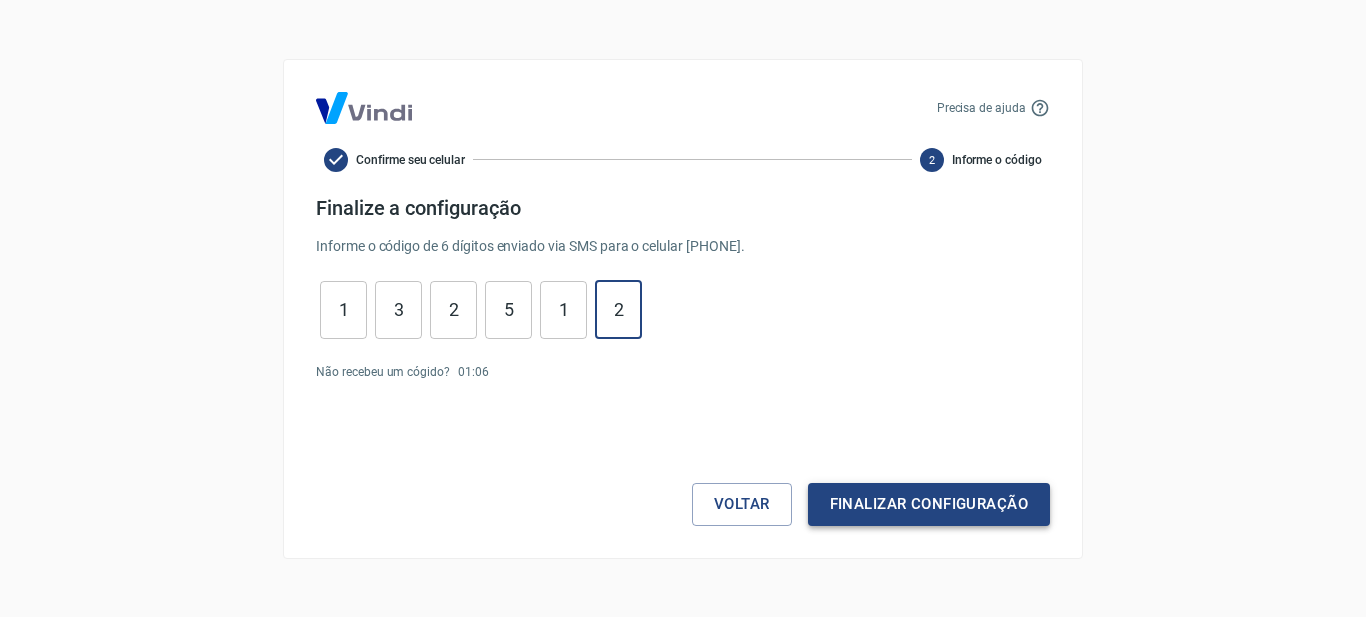 type on "2" 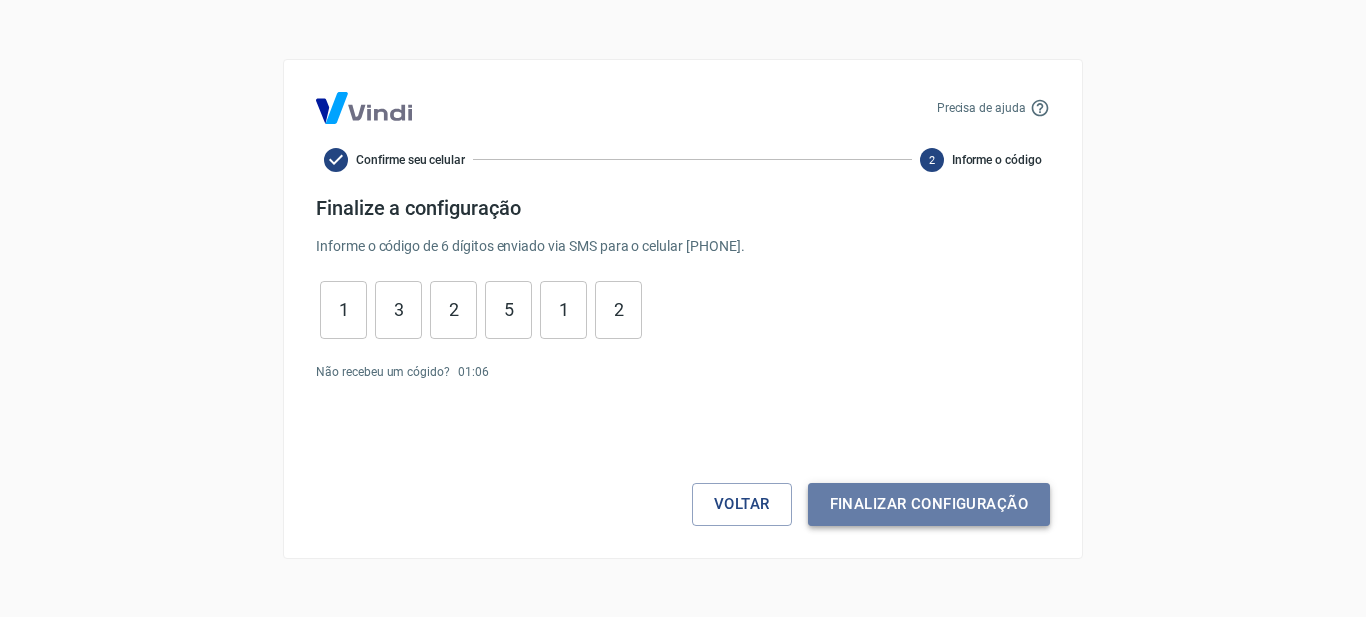 click on "Finalizar configuração" at bounding box center [929, 504] 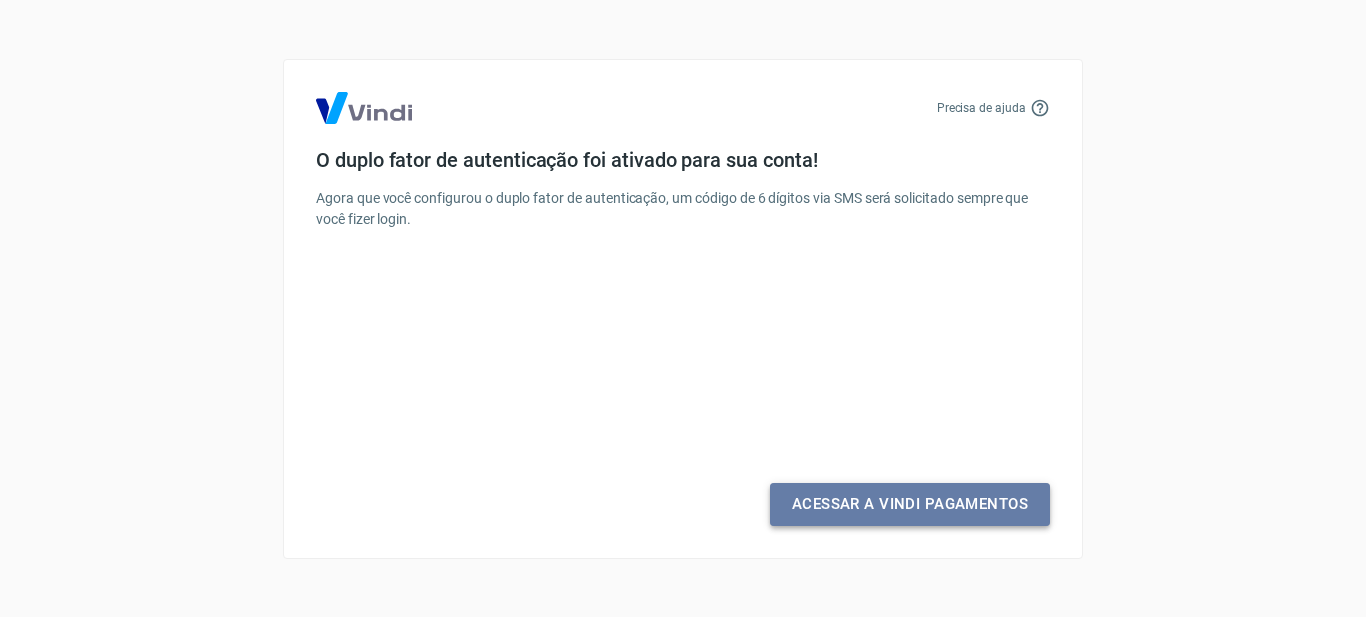 click on "Acessar a Vindi Pagamentos" at bounding box center [910, 504] 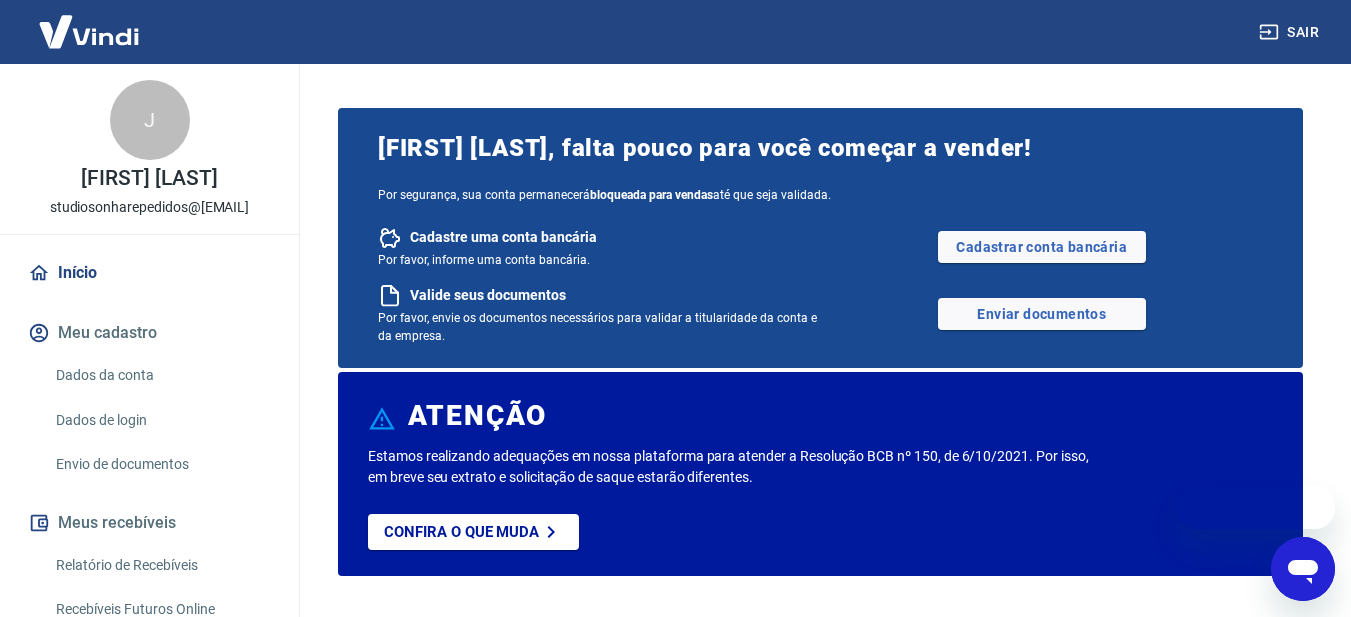 scroll, scrollTop: 0, scrollLeft: 0, axis: both 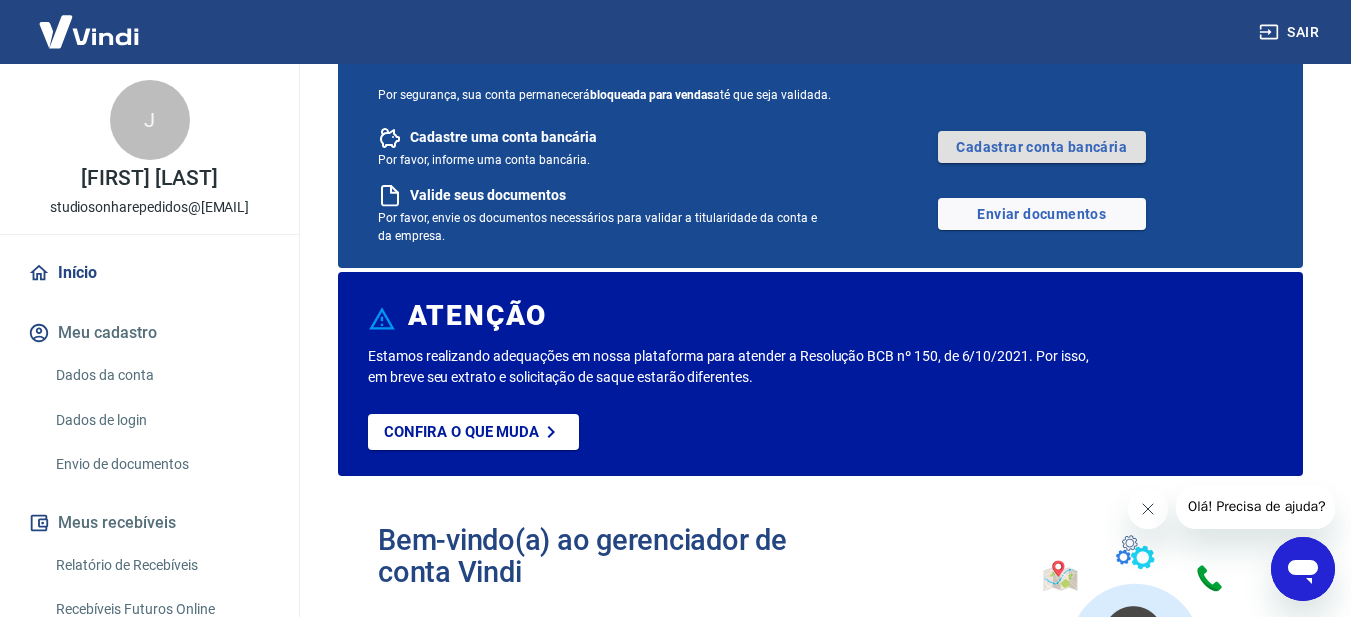 click on "Cadastrar conta bancária" at bounding box center [1042, 147] 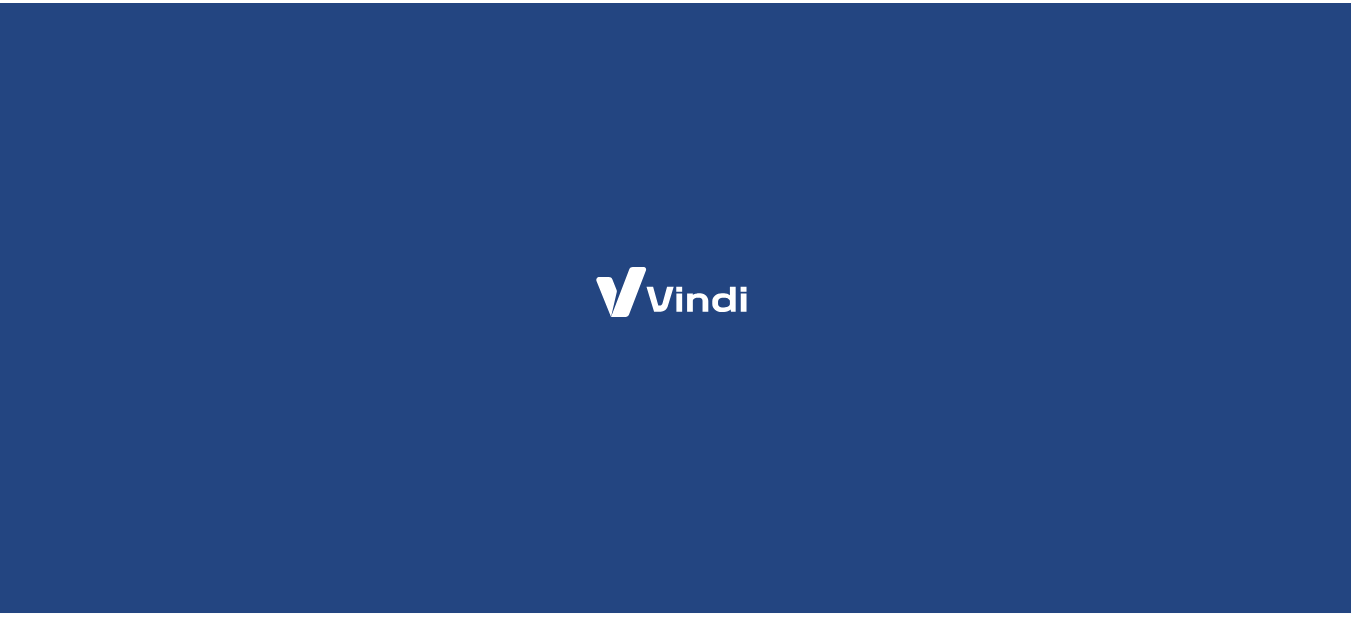 scroll, scrollTop: 0, scrollLeft: 0, axis: both 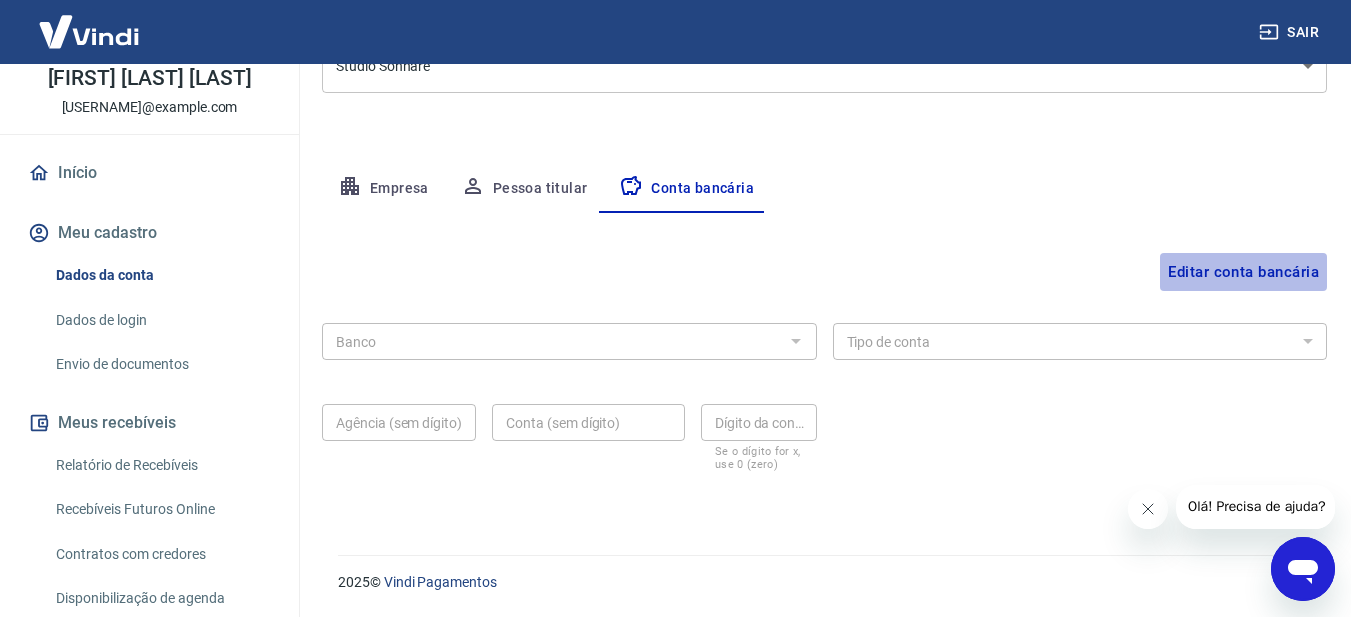 click on "Editar conta bancária" at bounding box center (1243, 272) 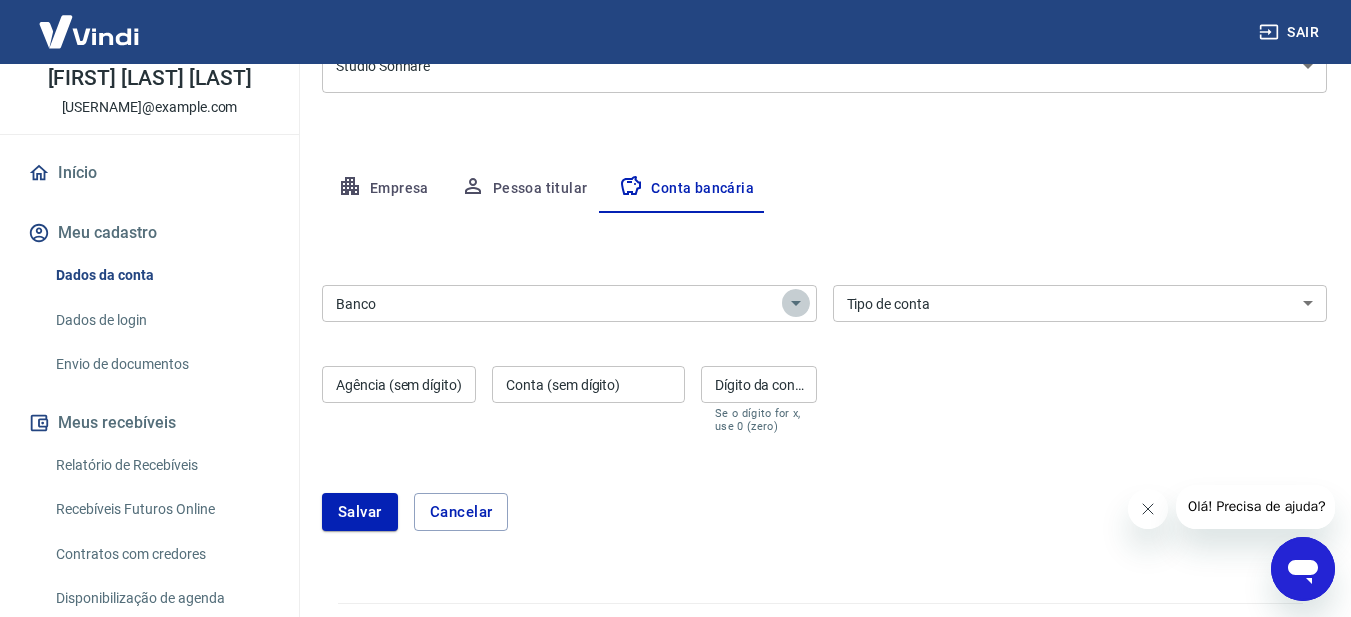 click 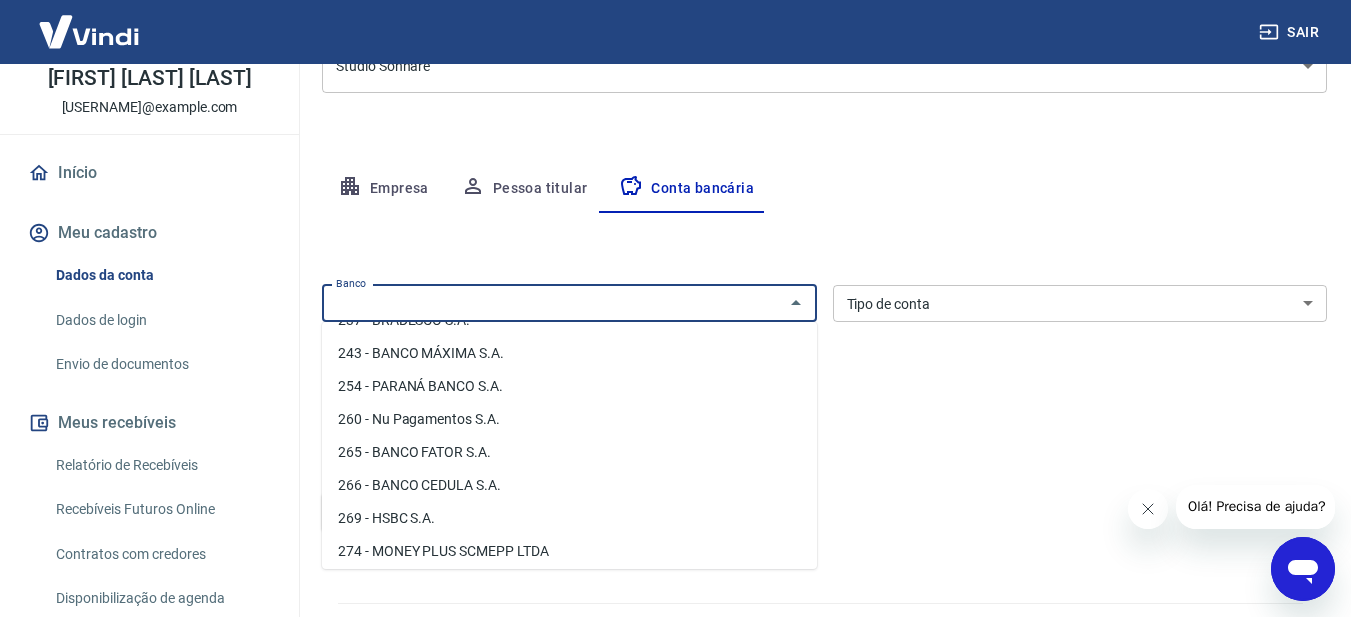 scroll, scrollTop: 1600, scrollLeft: 0, axis: vertical 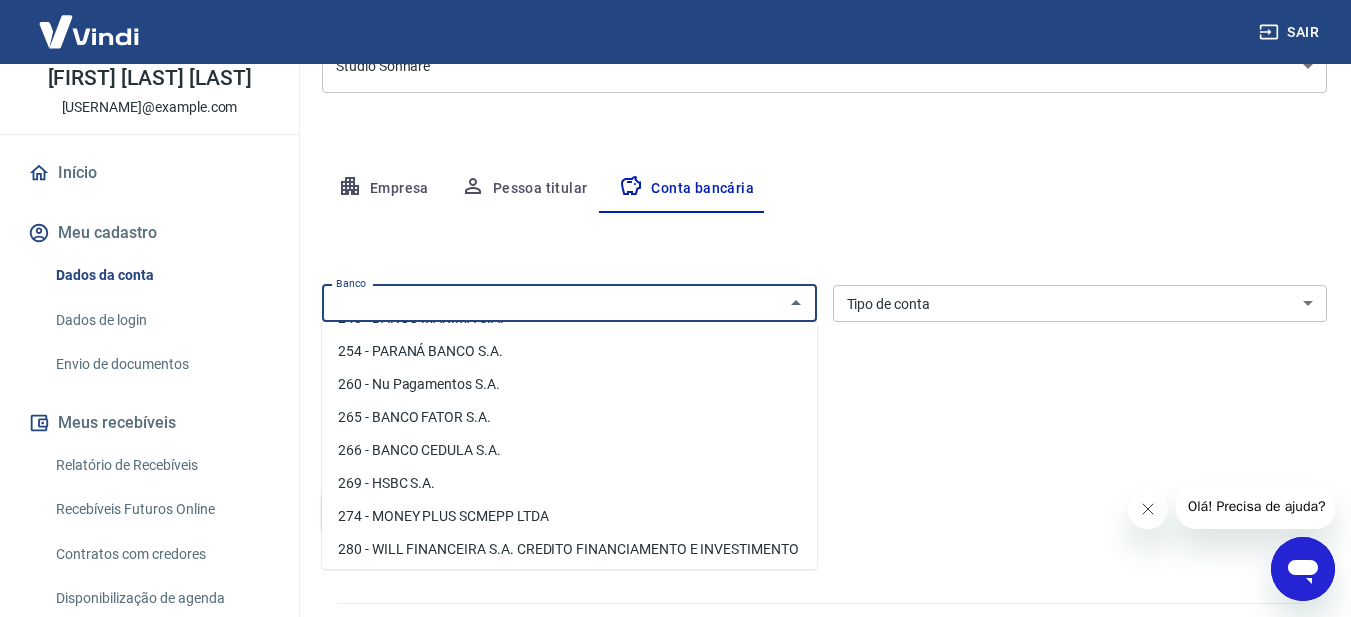 click on "Banco Banco Tipo de conta Conta Corrente Conta Poupança Tipo de conta Agência (sem dígito) Agência (sem dígito) Conta (sem dígito) Conta (sem dígito) Dígito da conta Dígito da conta Se o dígito for x, use 0 (zero)" at bounding box center (824, 357) 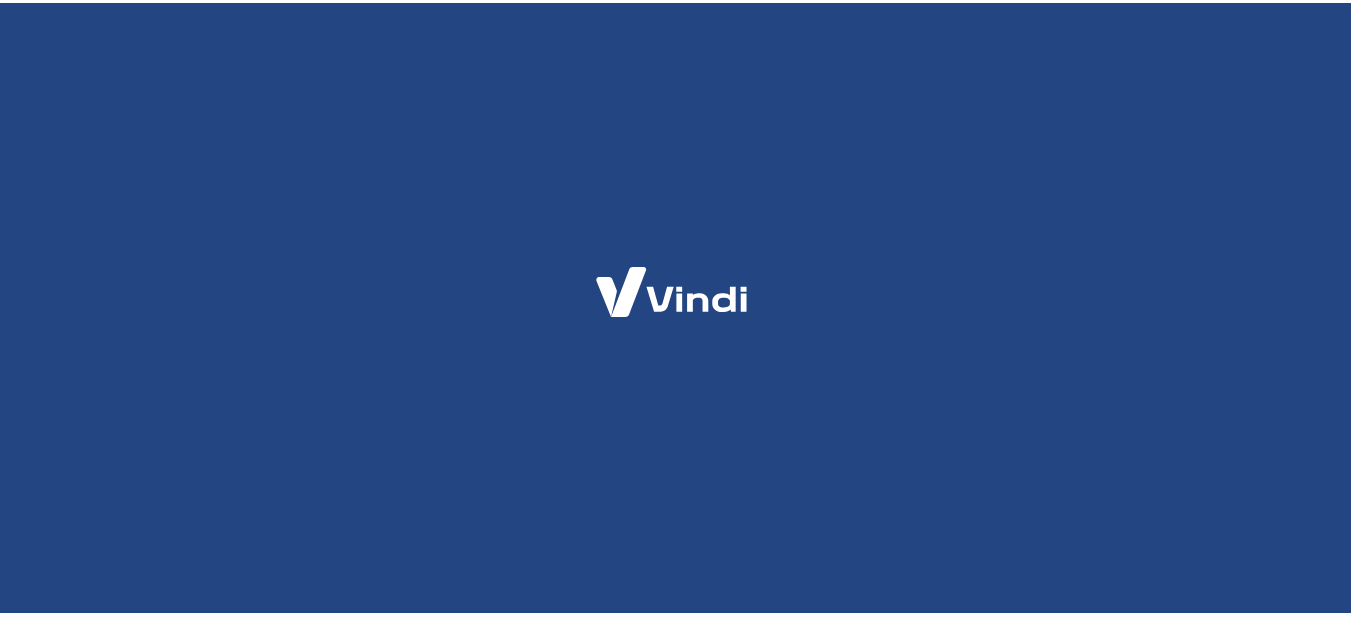 scroll, scrollTop: 0, scrollLeft: 0, axis: both 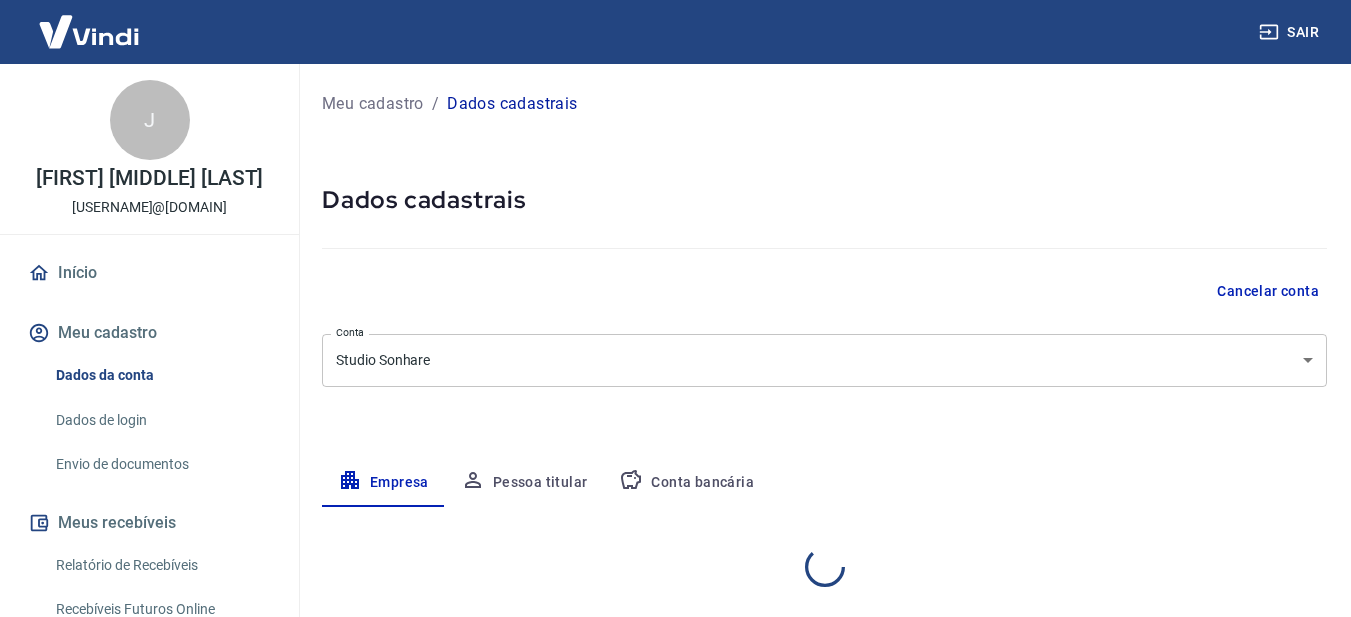 select on "MG" 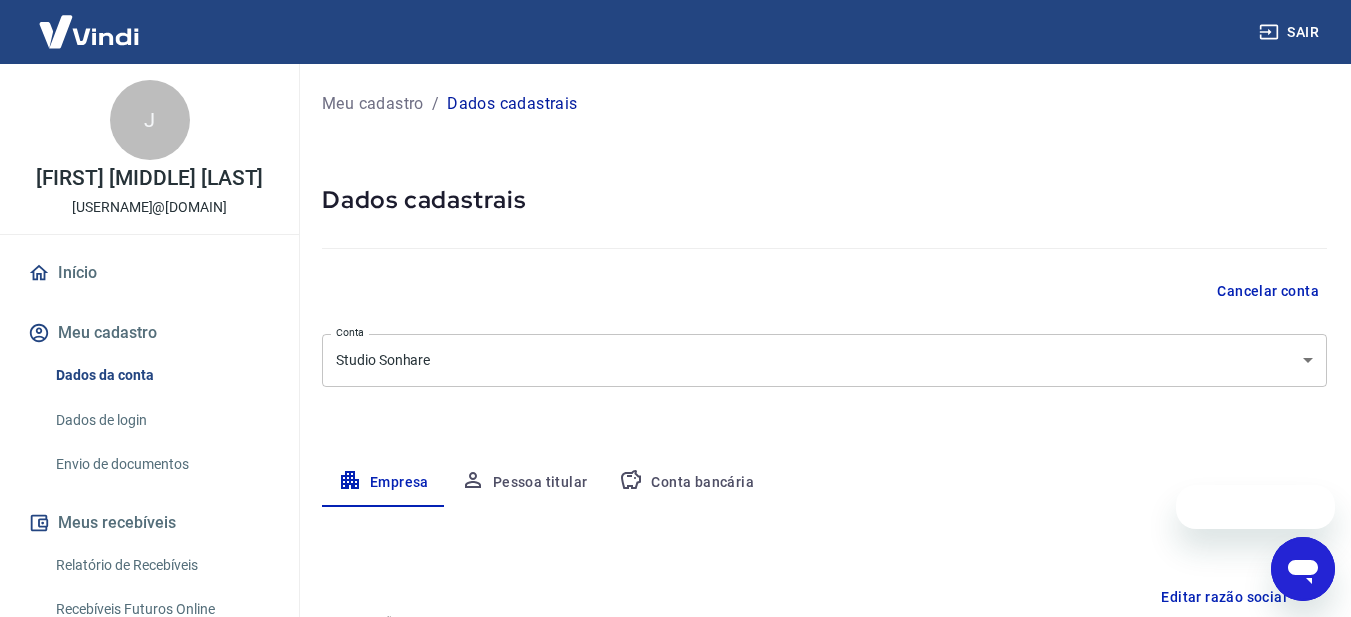 scroll, scrollTop: 0, scrollLeft: 0, axis: both 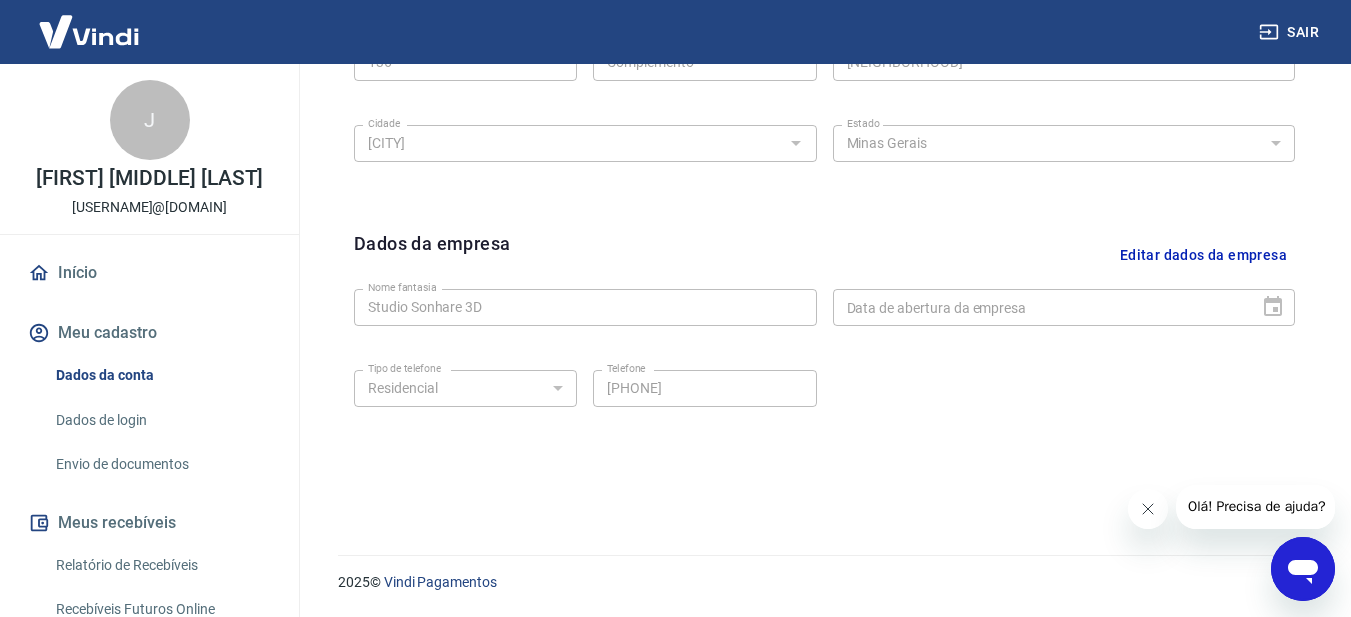 click on "Início" at bounding box center (149, 273) 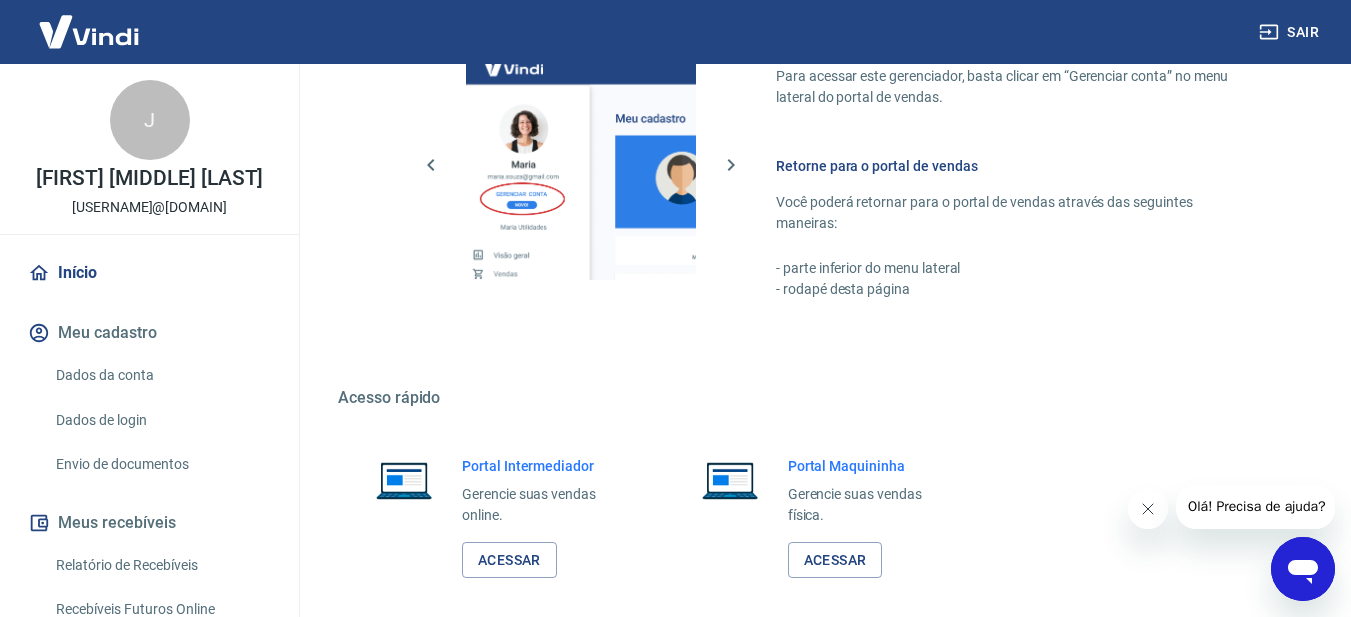 scroll, scrollTop: 1495, scrollLeft: 0, axis: vertical 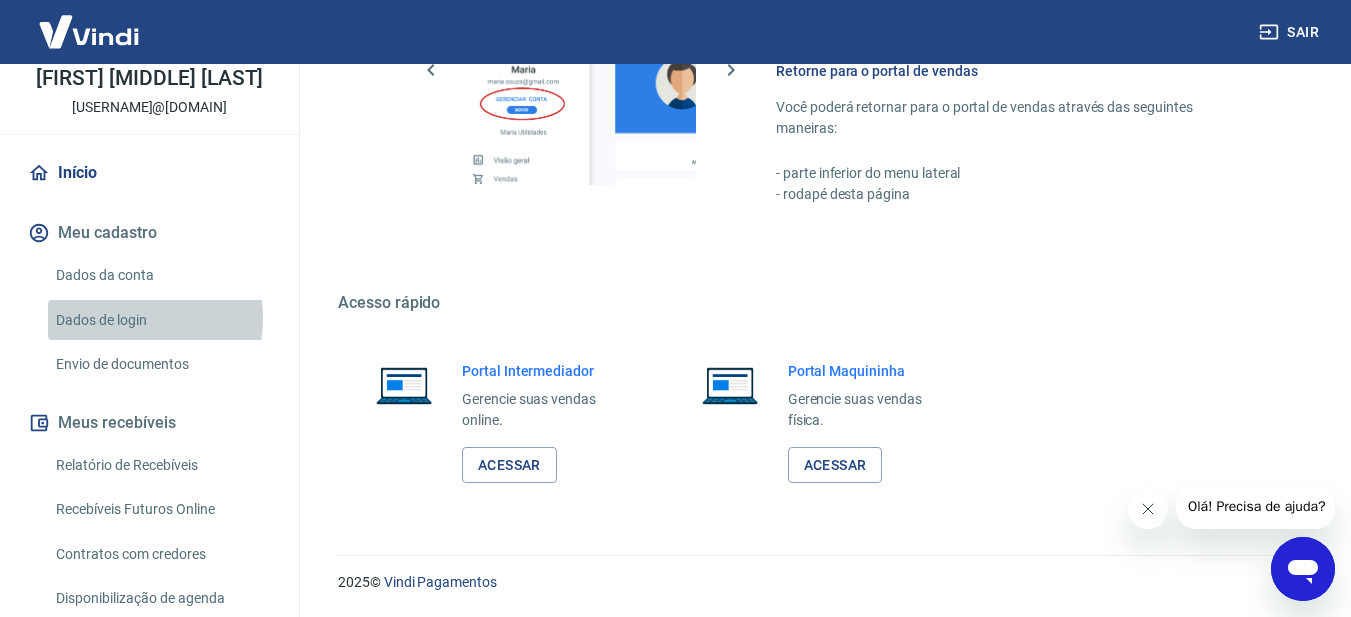 click on "Dados de login" at bounding box center [161, 320] 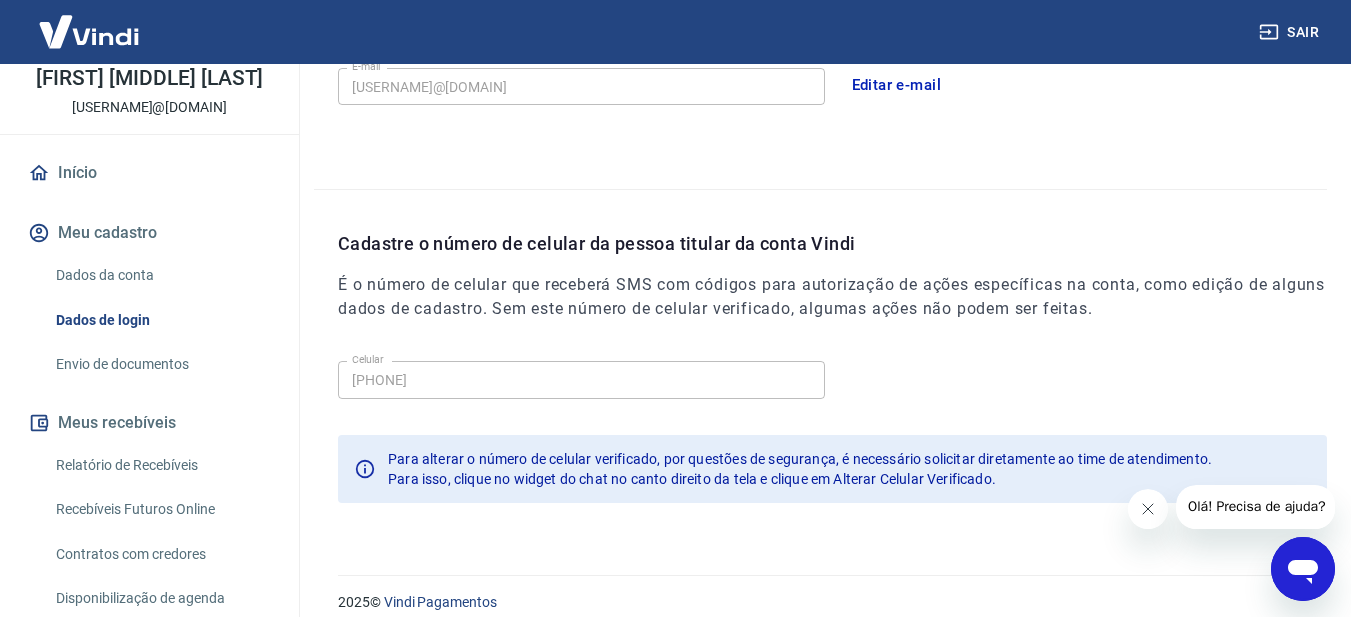 scroll, scrollTop: 664, scrollLeft: 0, axis: vertical 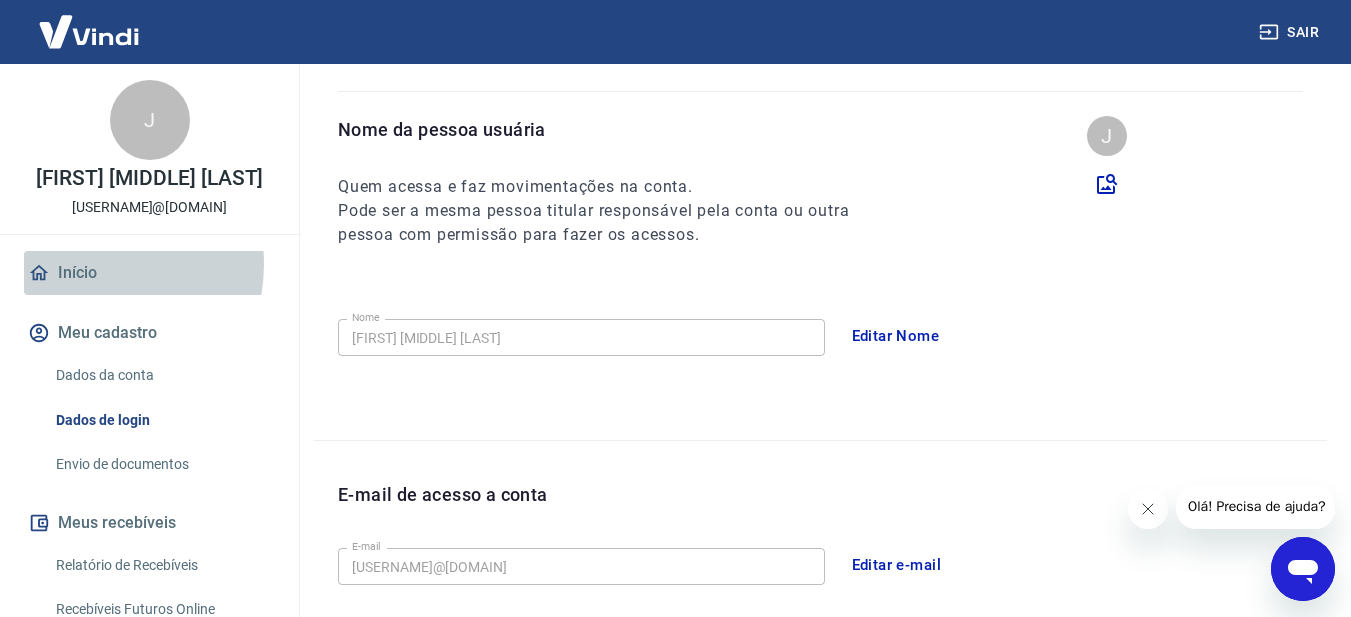 click on "Início" at bounding box center (149, 273) 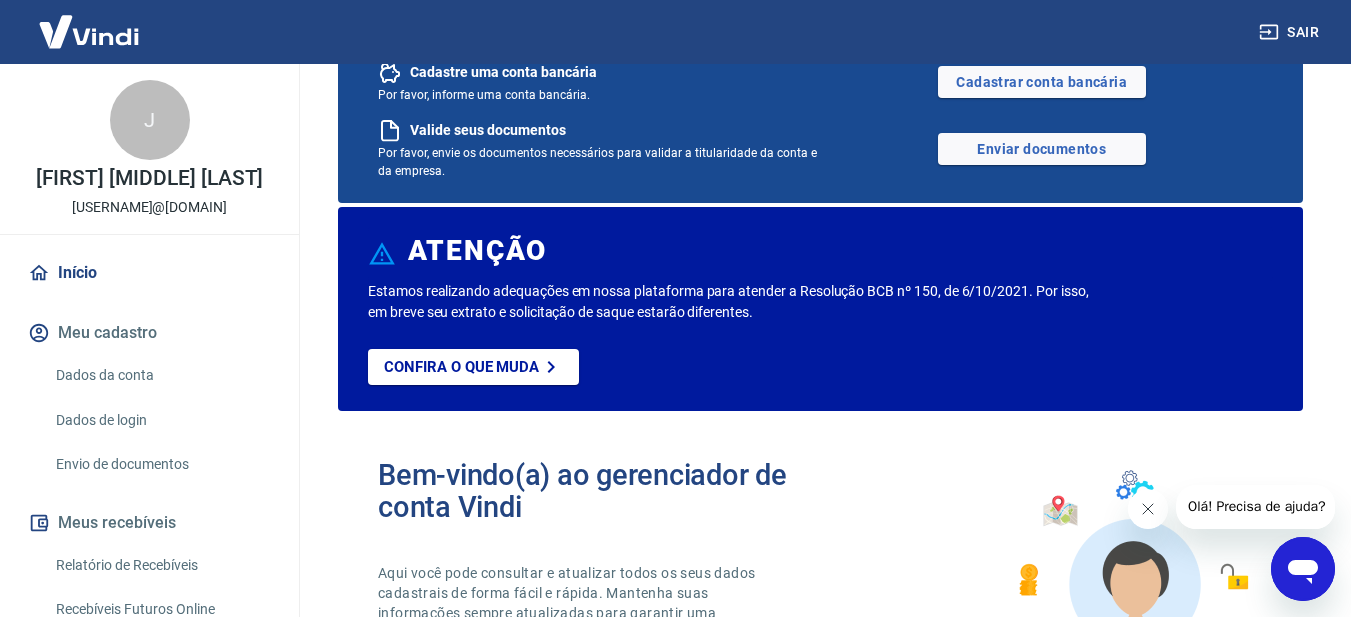 scroll, scrollTop: 200, scrollLeft: 0, axis: vertical 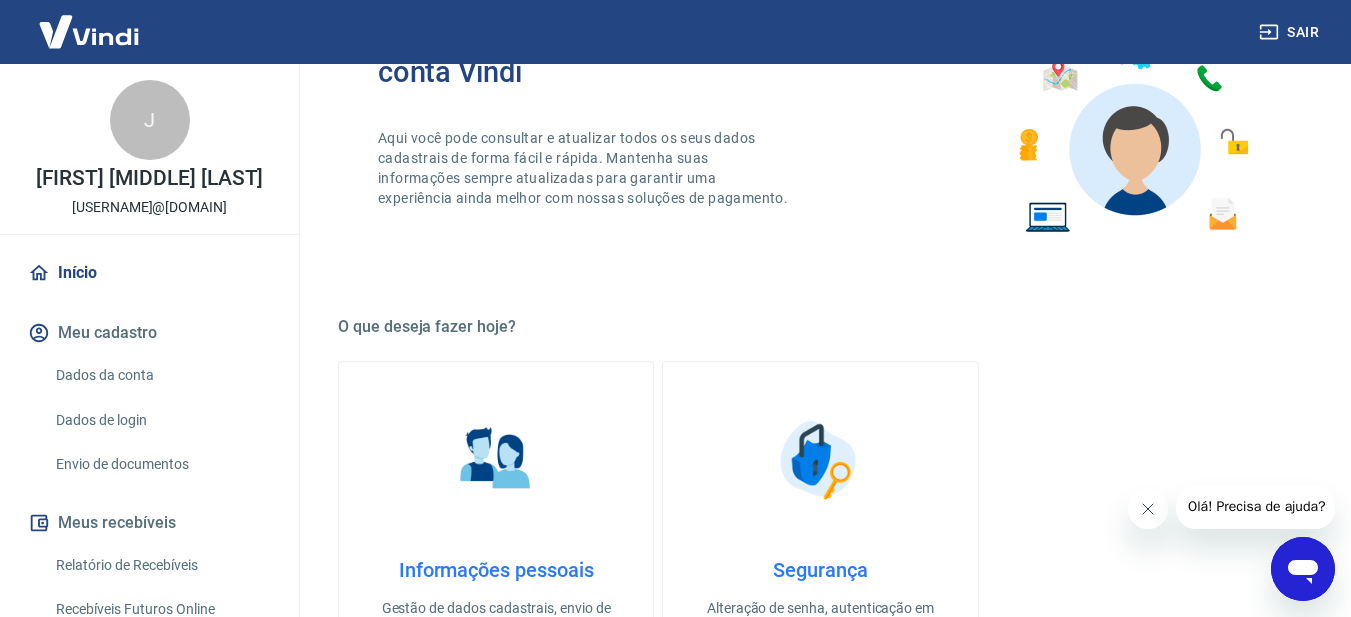 click on "Meu cadastro" at bounding box center (149, 333) 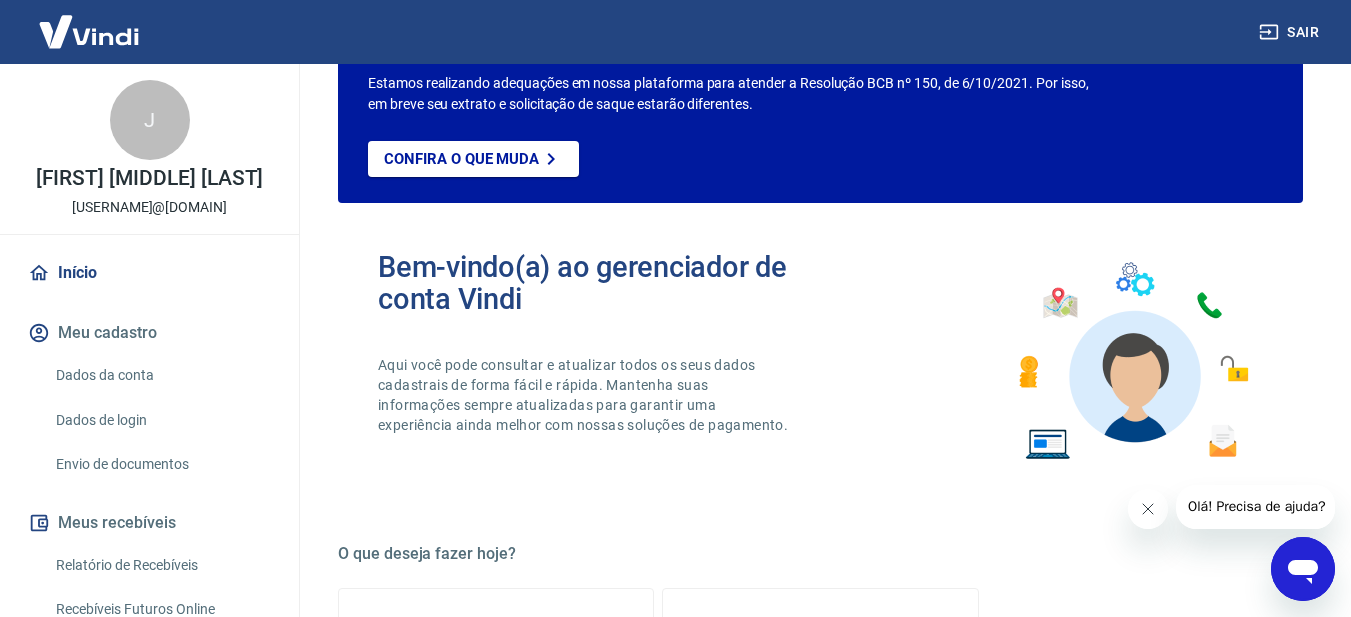 scroll, scrollTop: 400, scrollLeft: 0, axis: vertical 